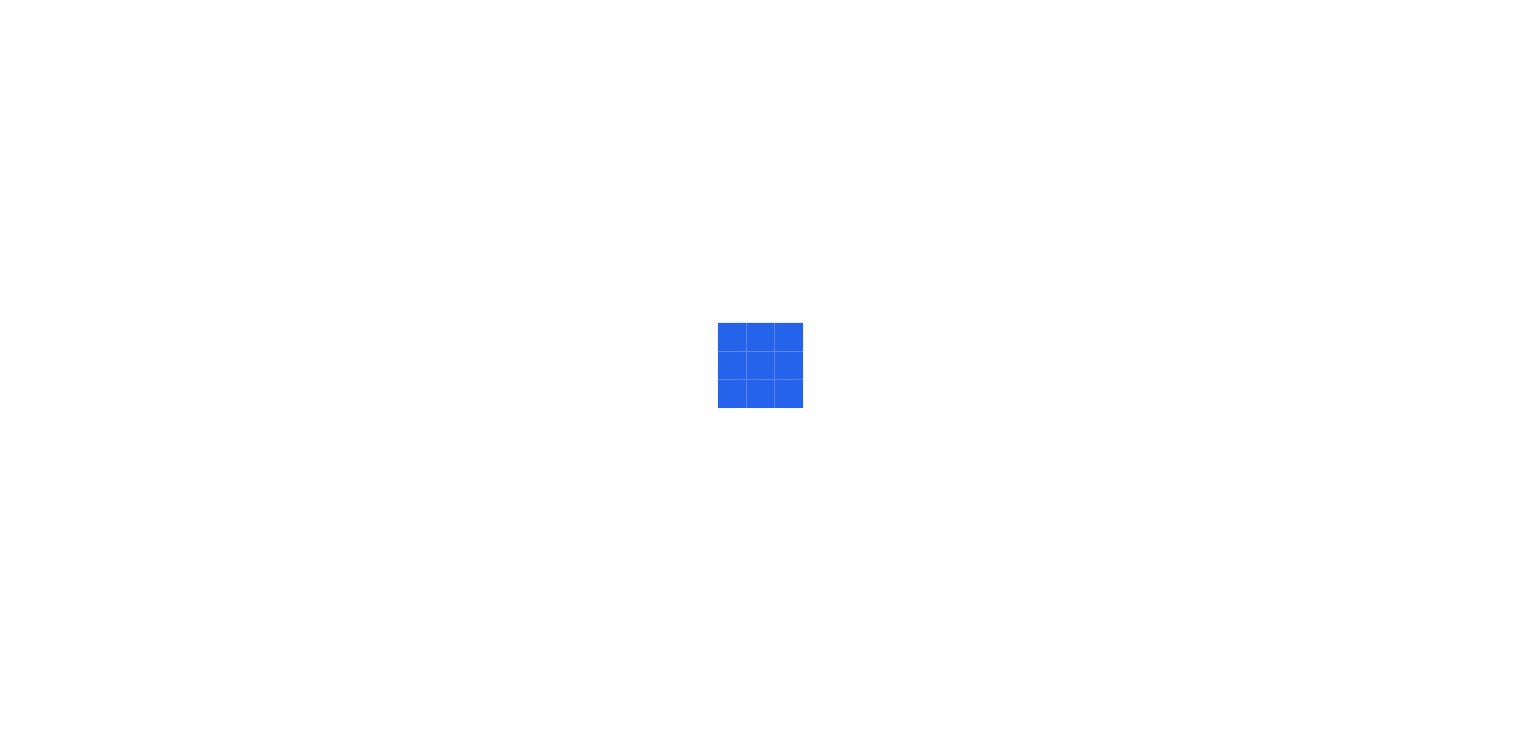 scroll, scrollTop: 0, scrollLeft: 0, axis: both 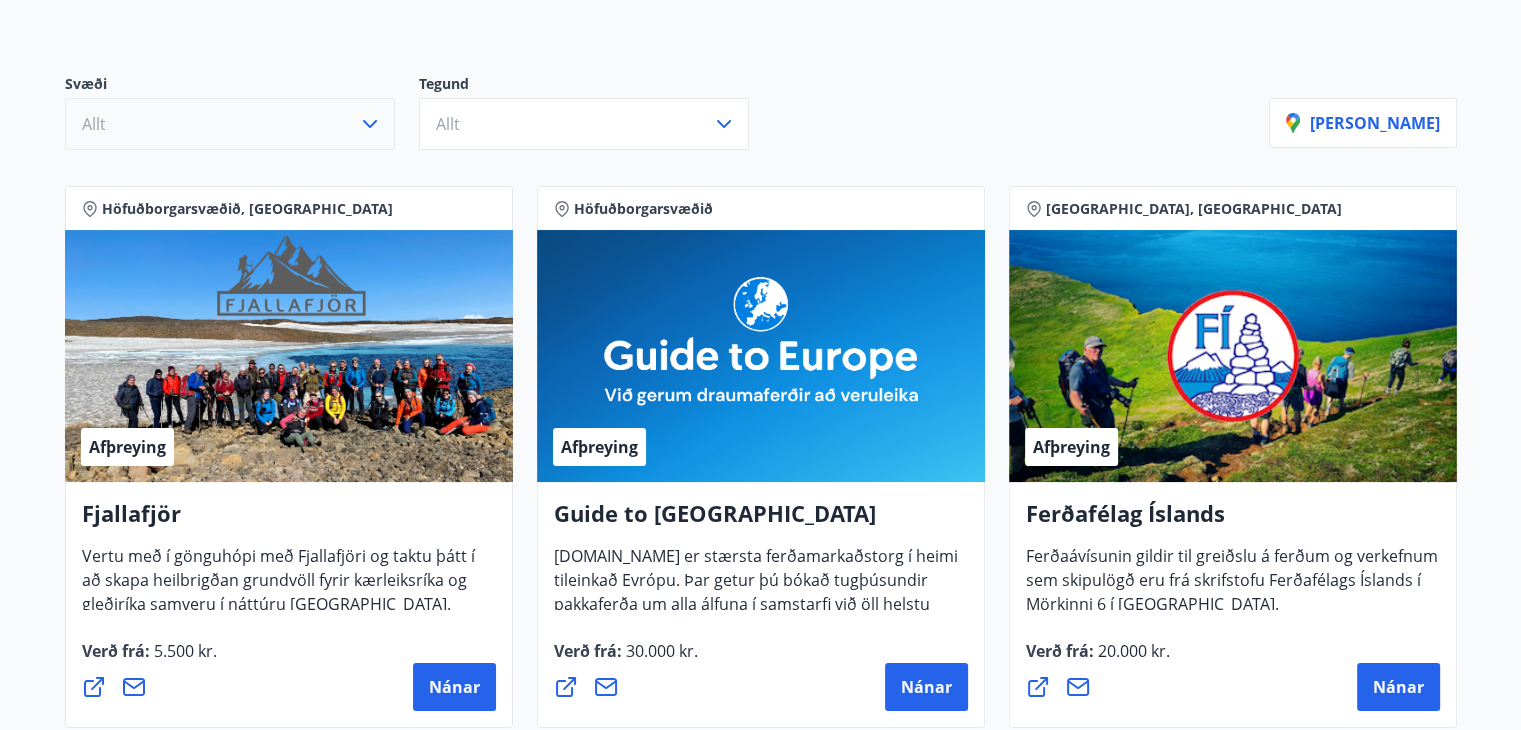 click 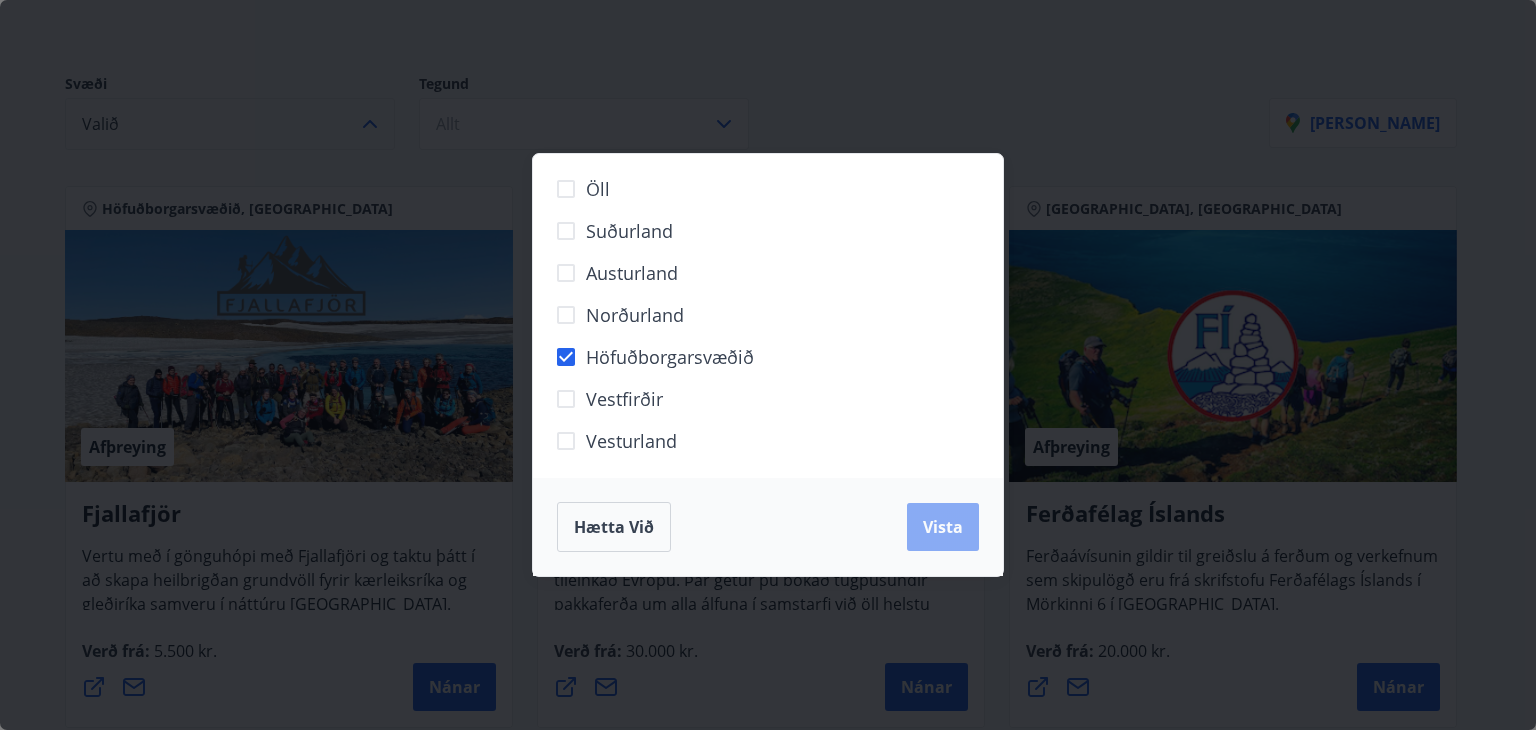click on "Vista" at bounding box center (943, 527) 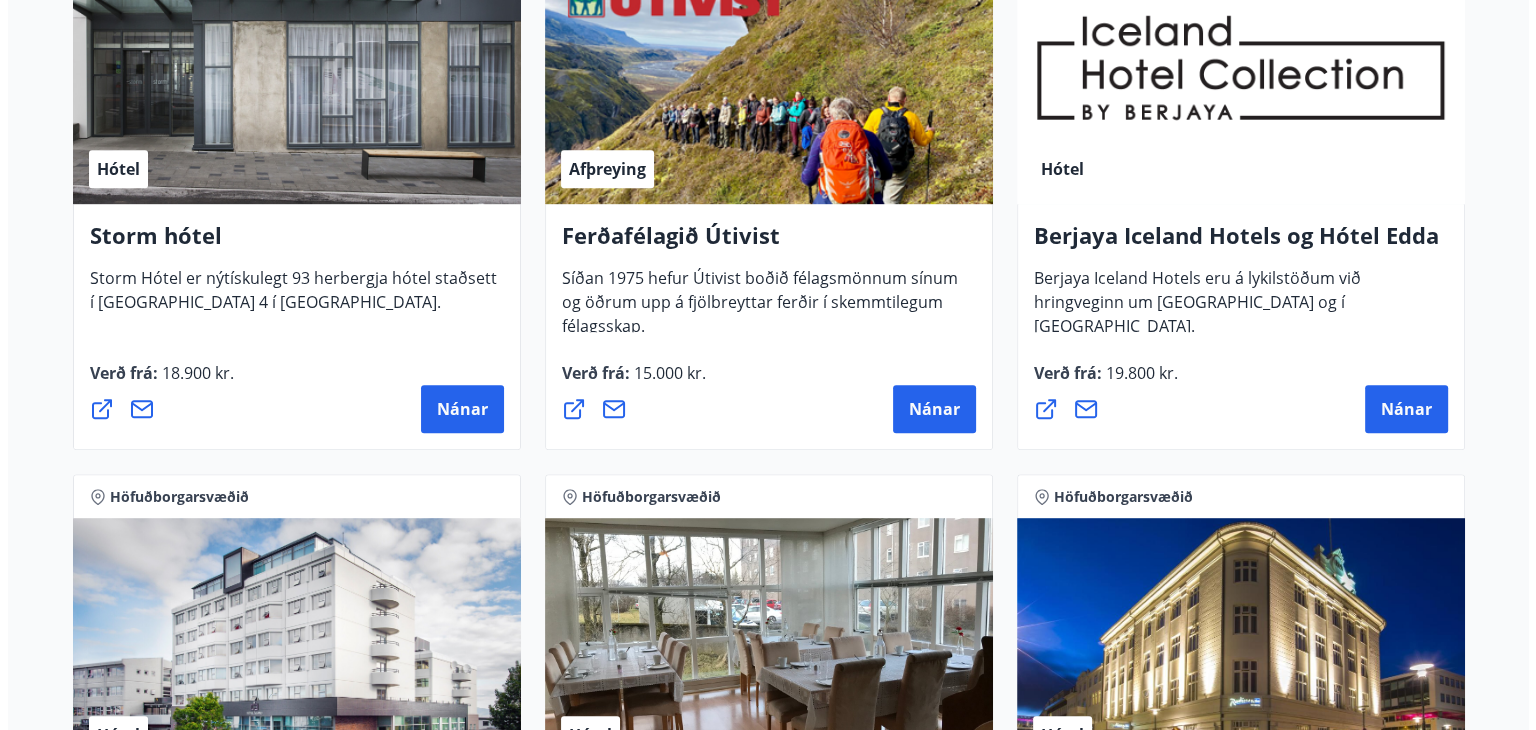 scroll, scrollTop: 1000, scrollLeft: 0, axis: vertical 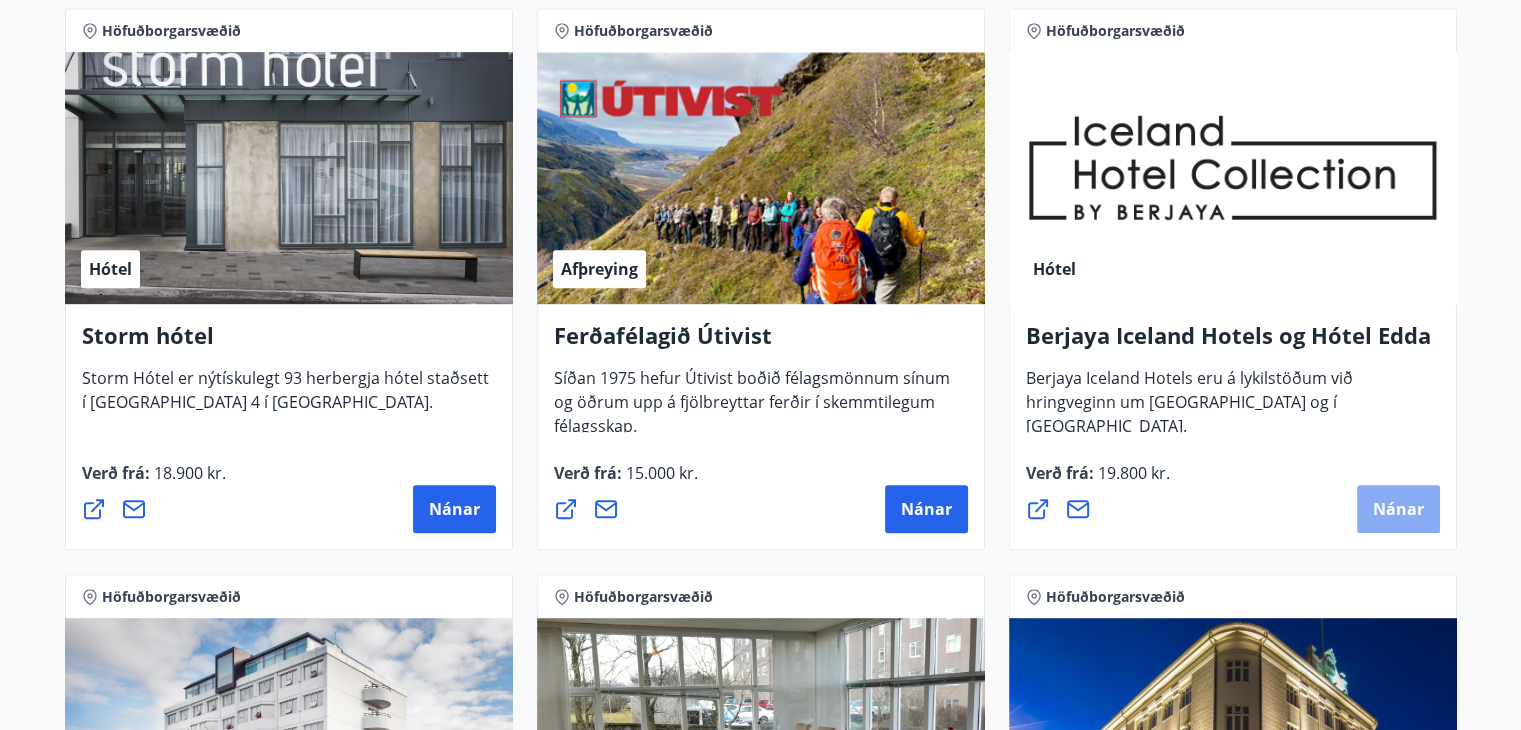 click on "Nánar" at bounding box center (1398, 509) 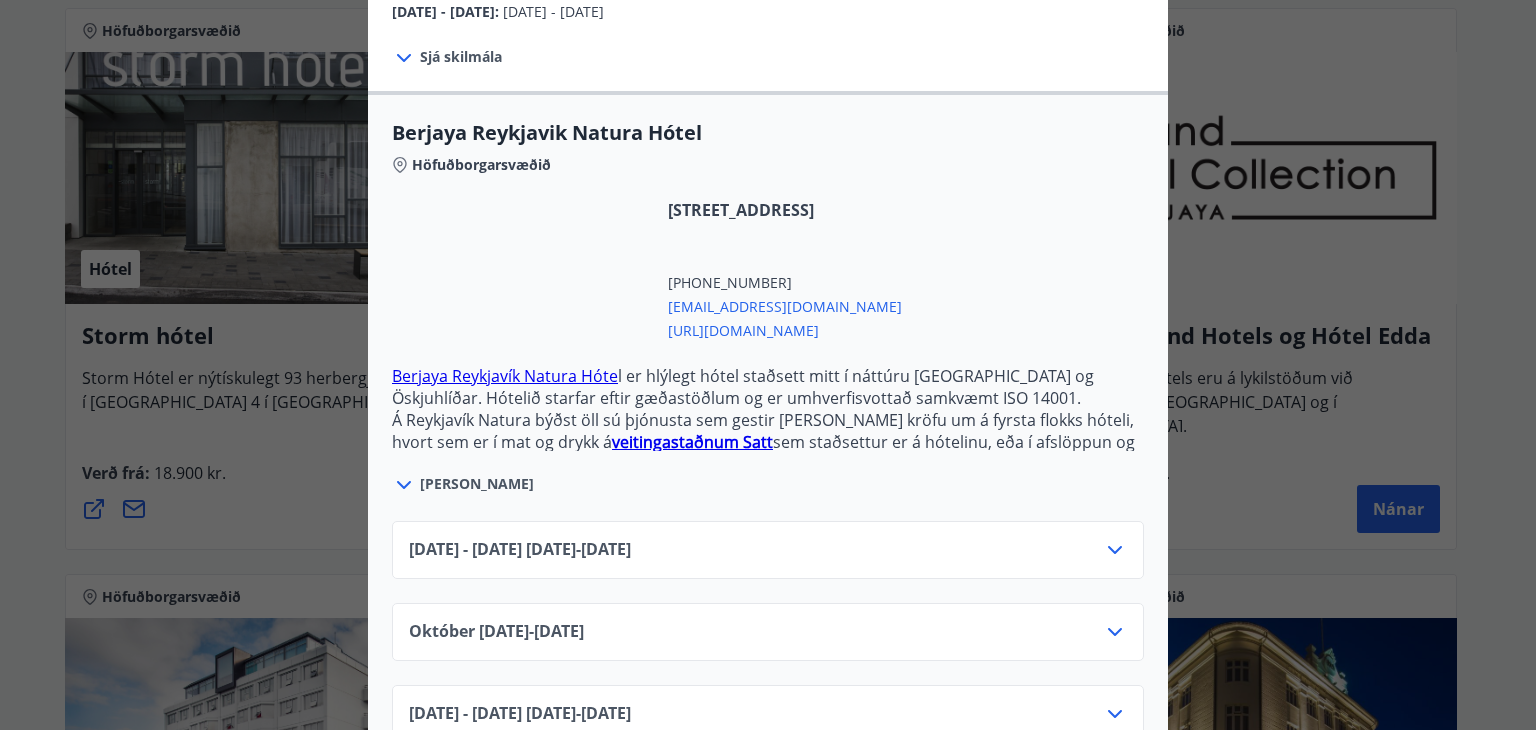 scroll, scrollTop: 480, scrollLeft: 0, axis: vertical 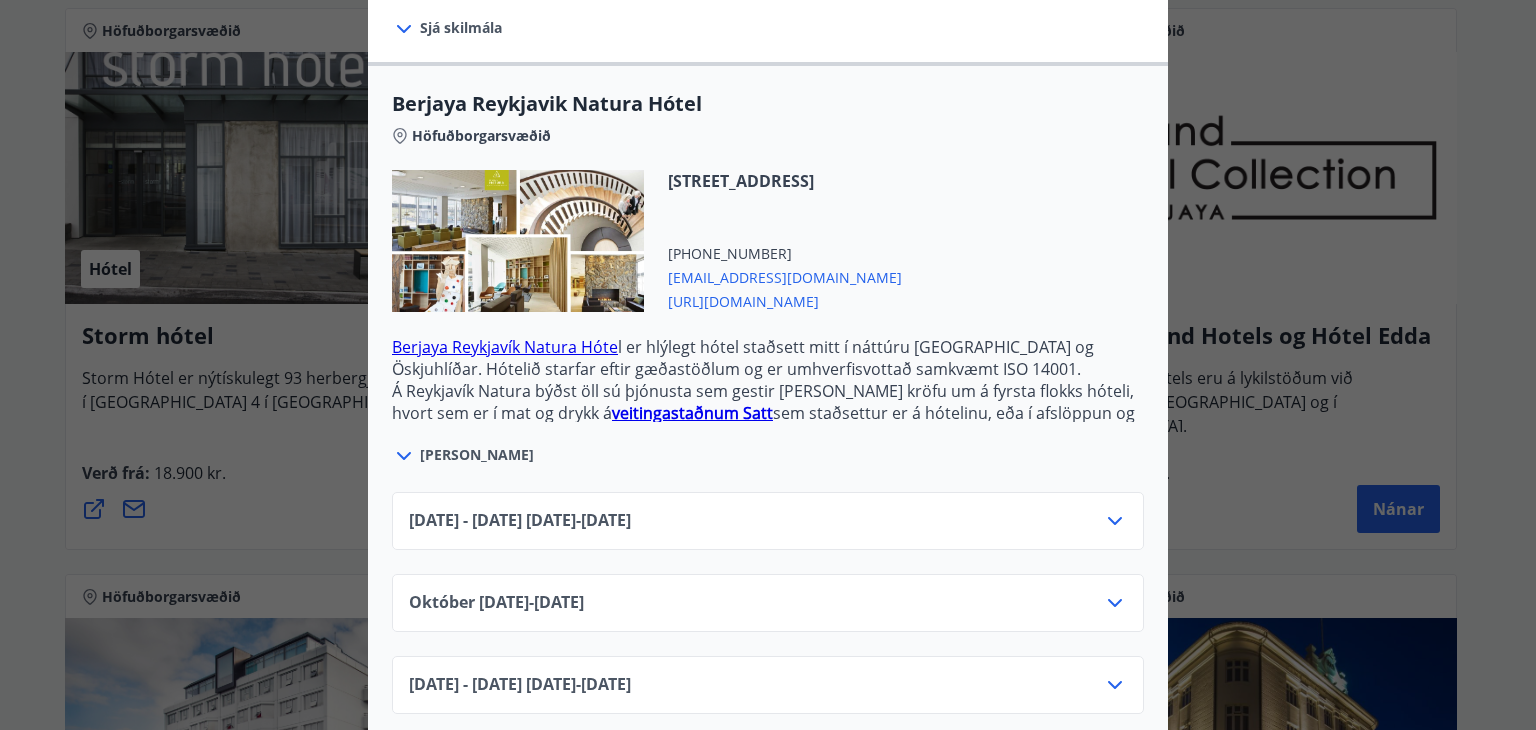 click on "Berjaya Reykjavík Natura Hóte" at bounding box center [505, 347] 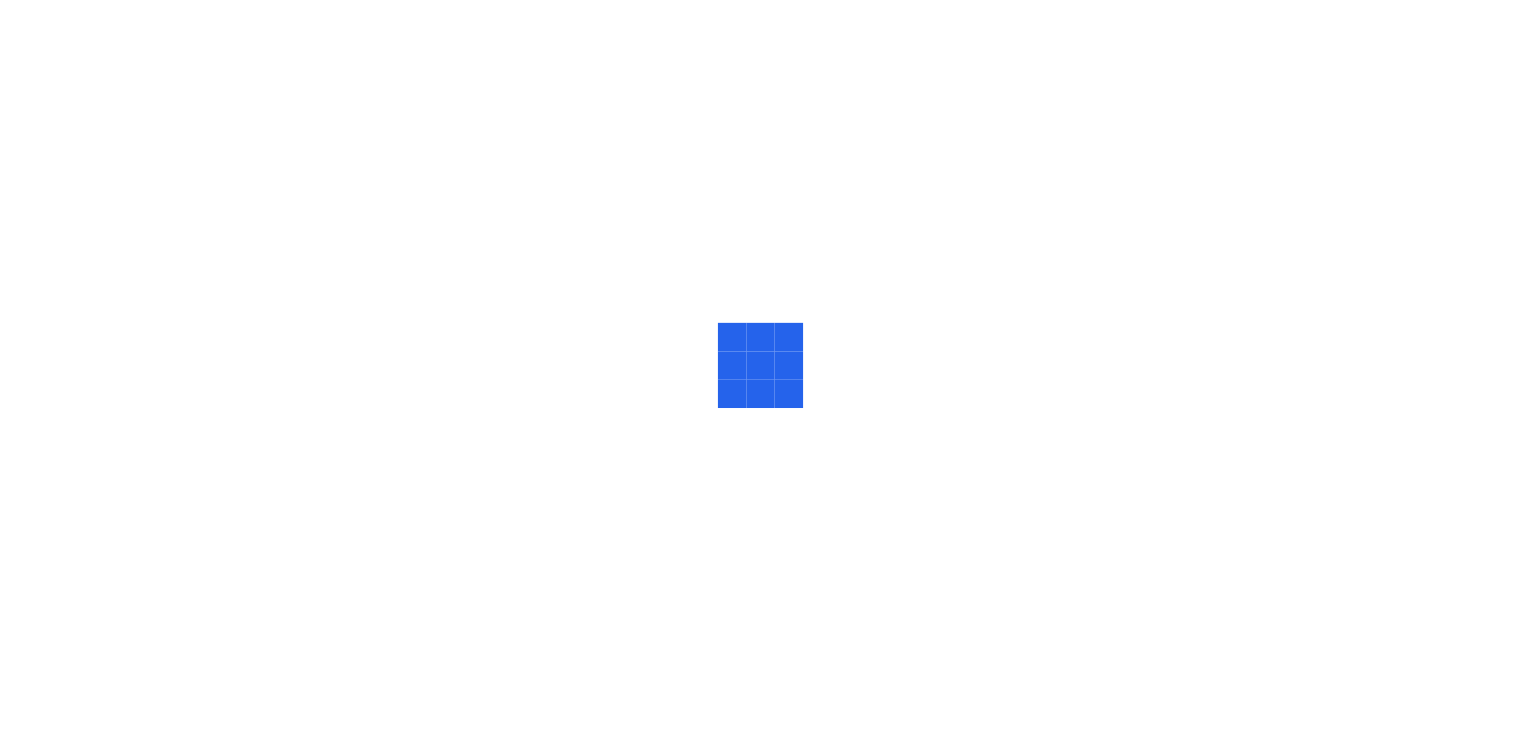 scroll, scrollTop: 0, scrollLeft: 0, axis: both 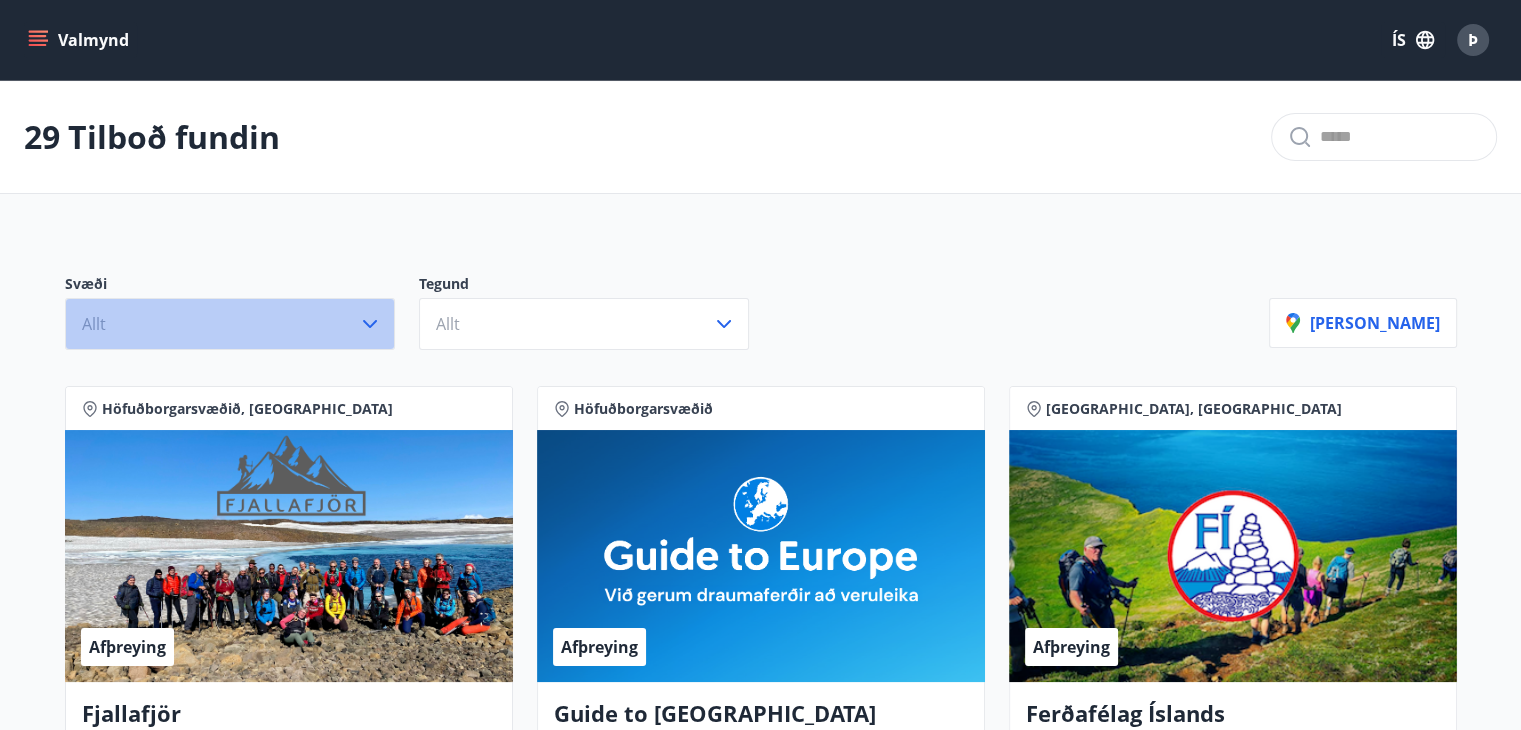 click 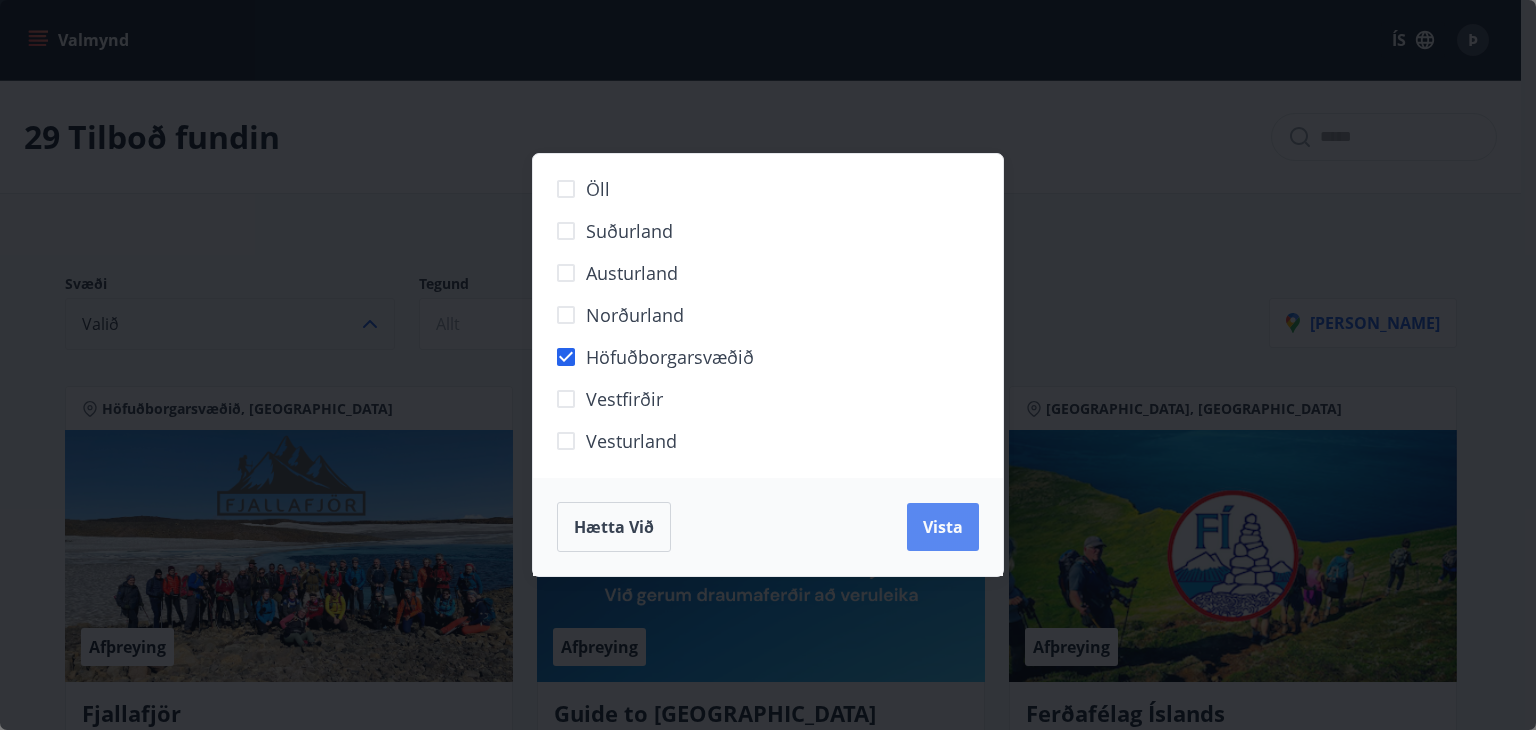 click on "Vista" at bounding box center (943, 527) 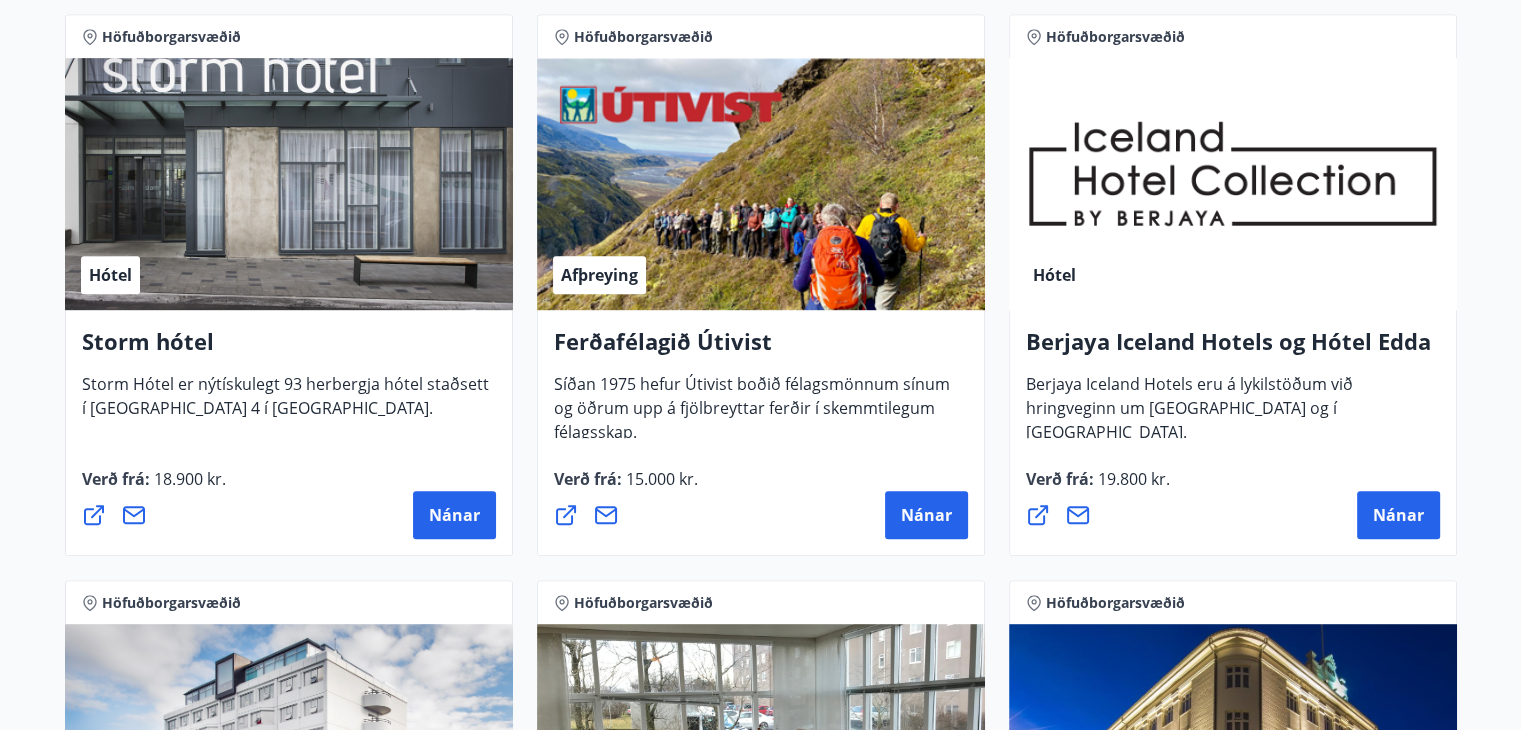 scroll, scrollTop: 1000, scrollLeft: 0, axis: vertical 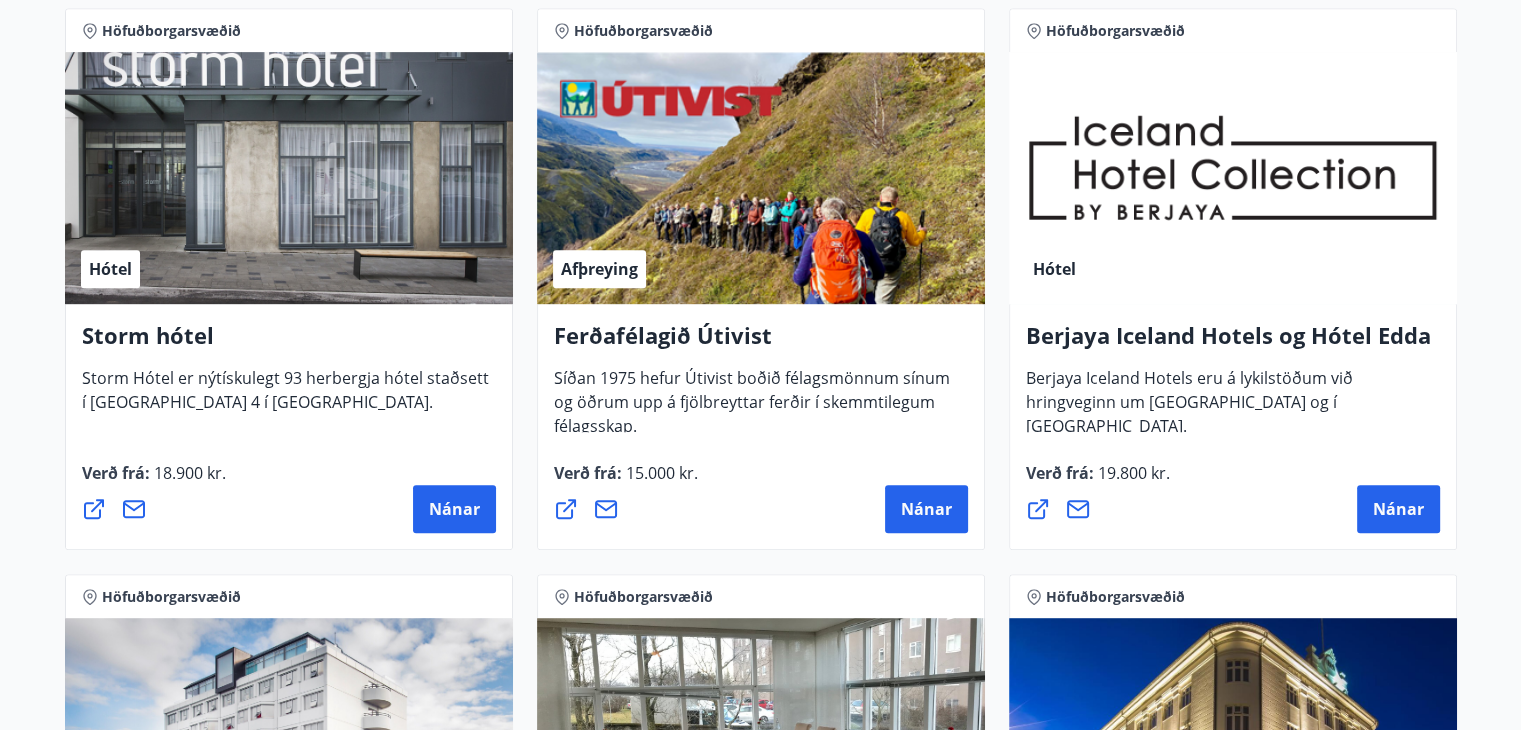 click 